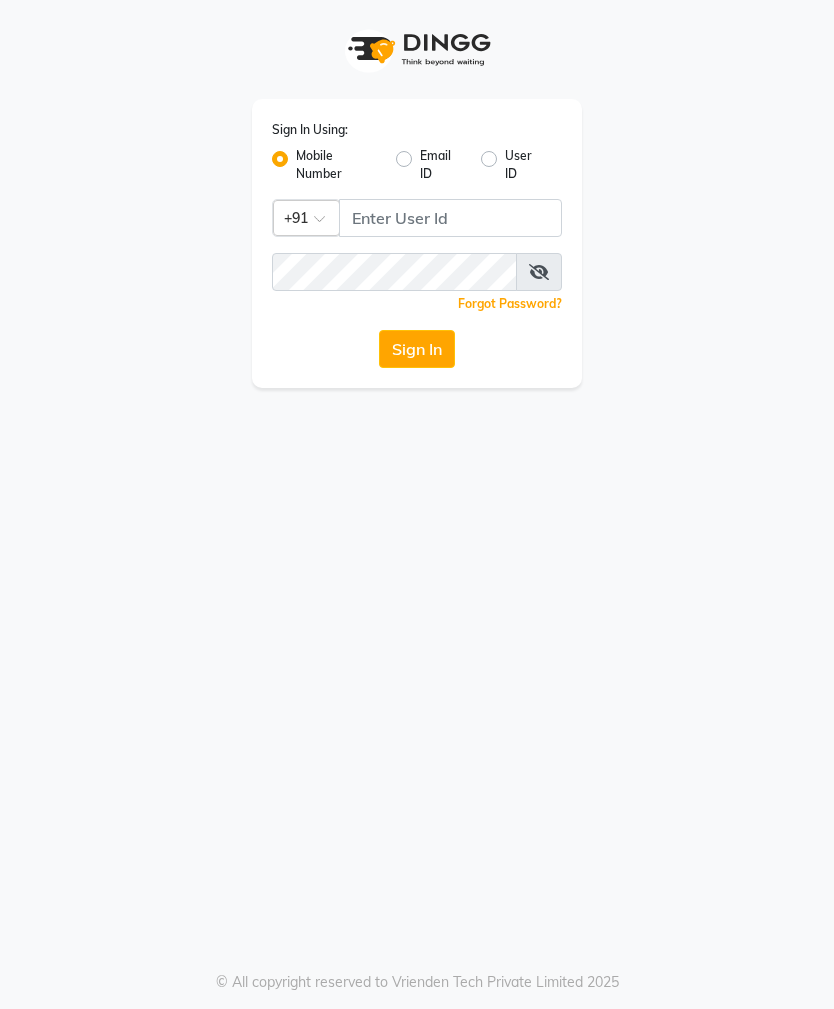 scroll, scrollTop: 0, scrollLeft: 0, axis: both 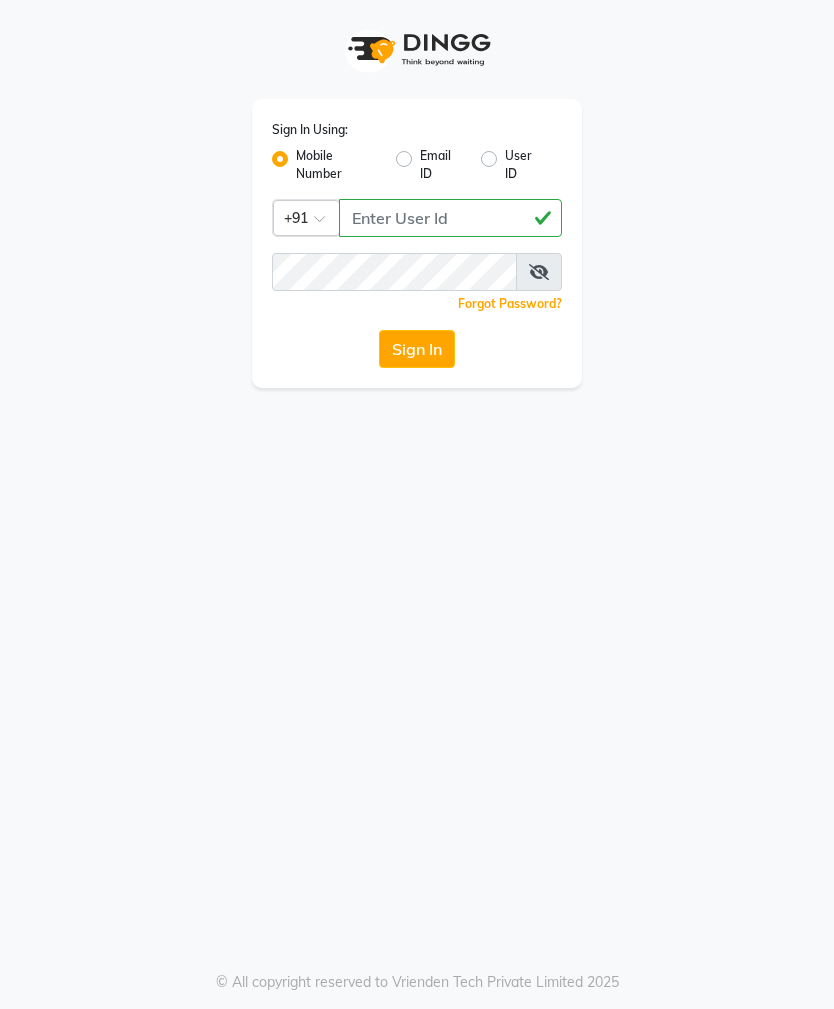 type on "[PHONE]" 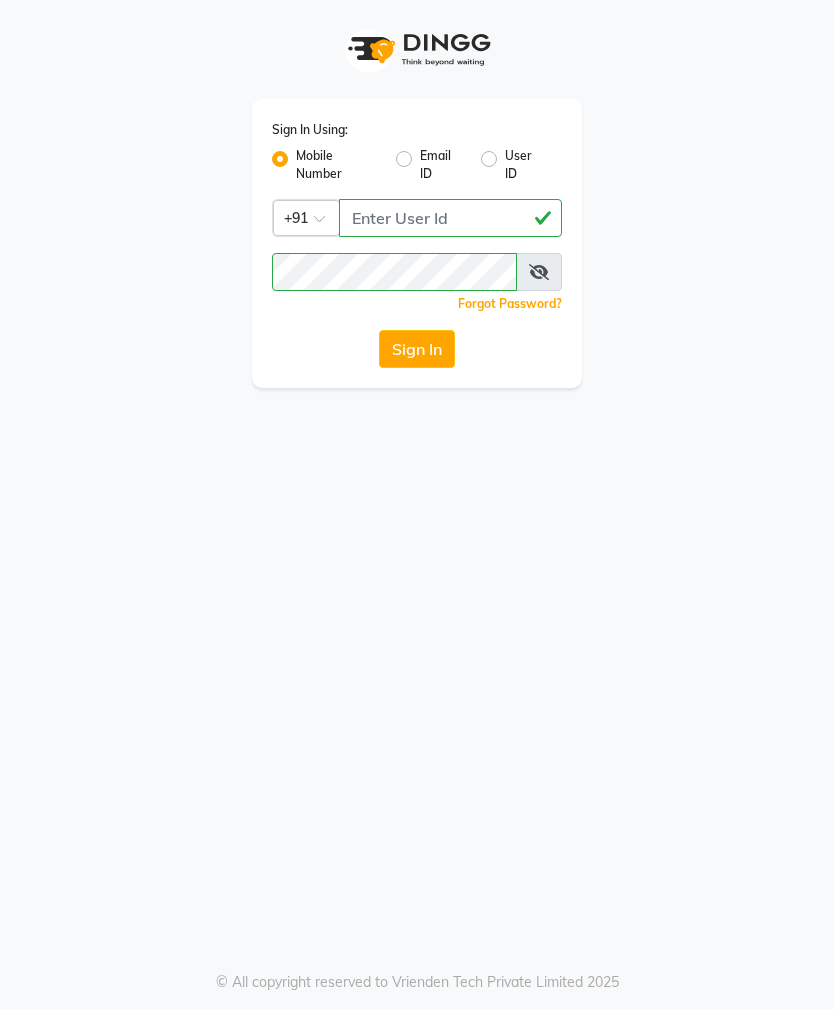click on "Sign In" 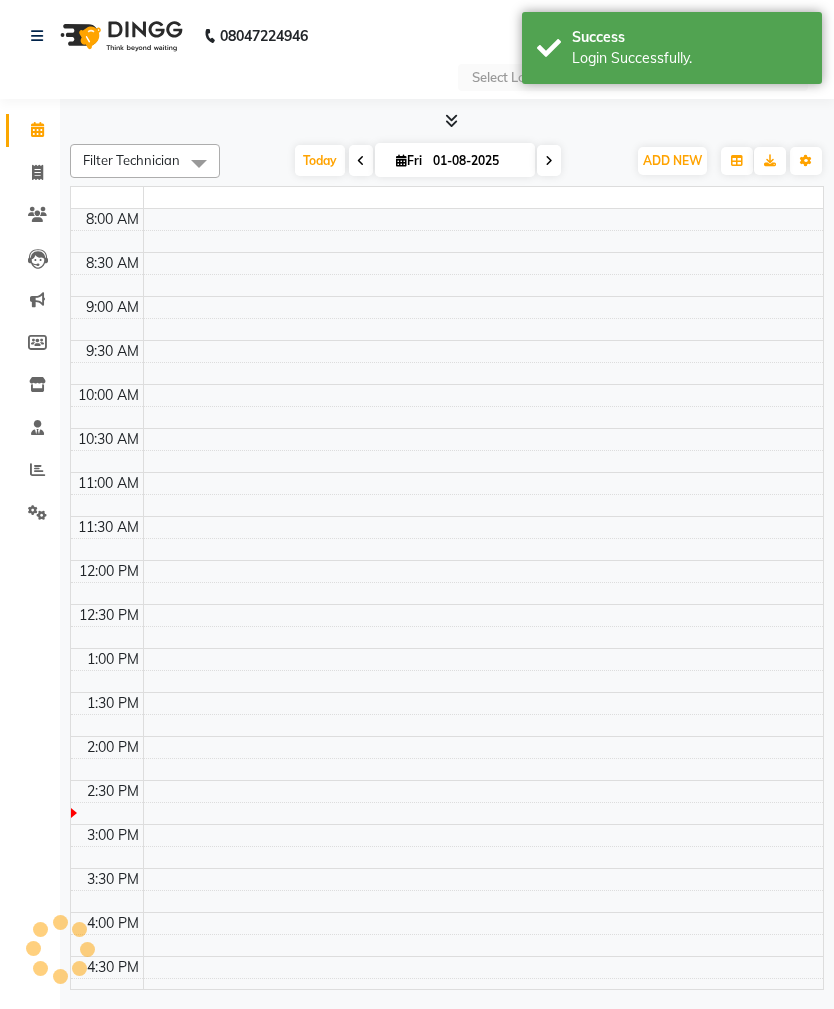select on "en" 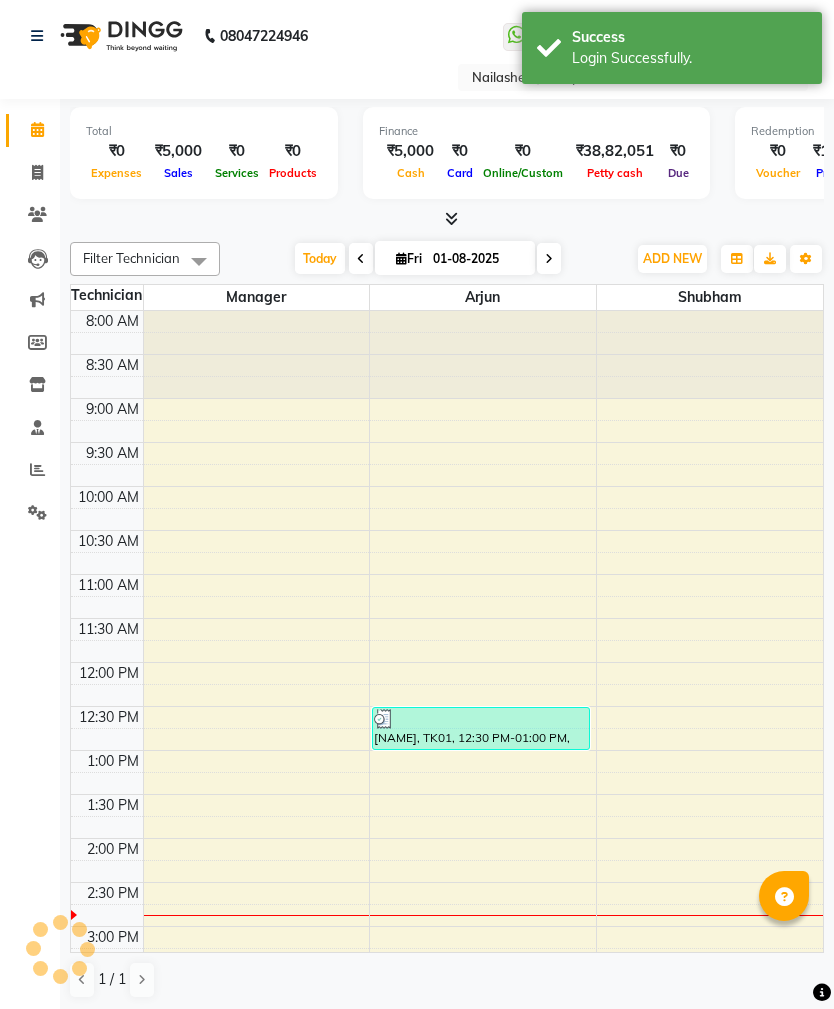 scroll, scrollTop: 0, scrollLeft: 0, axis: both 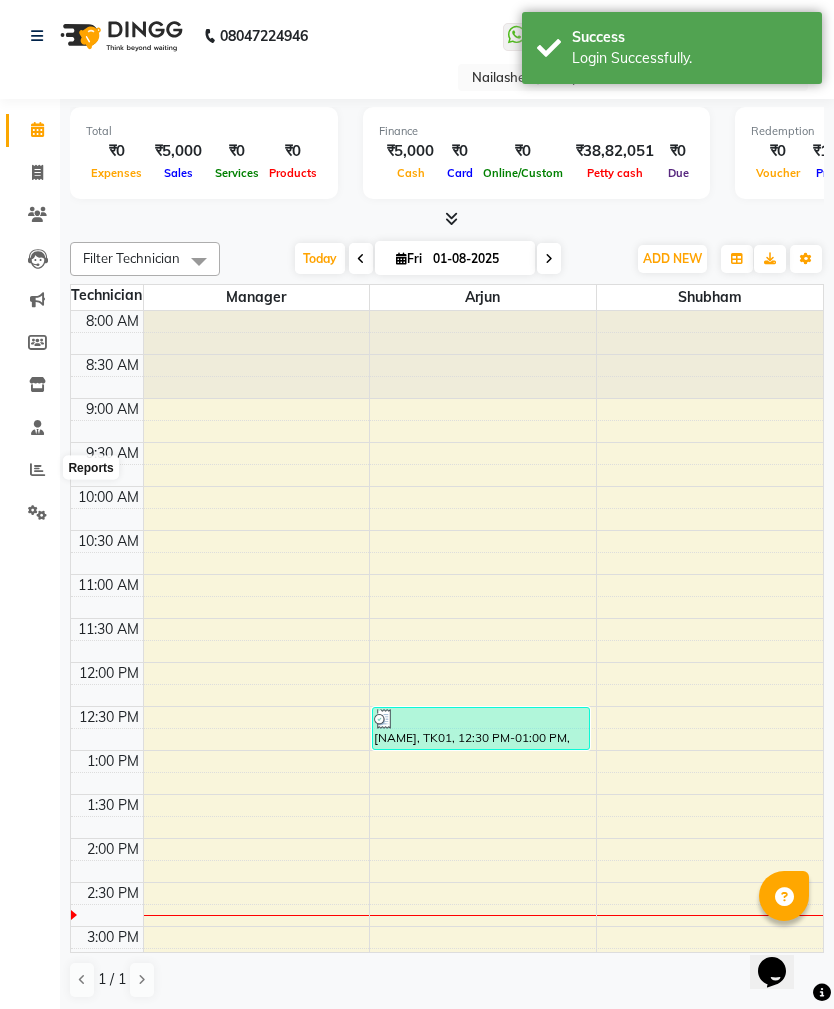 click 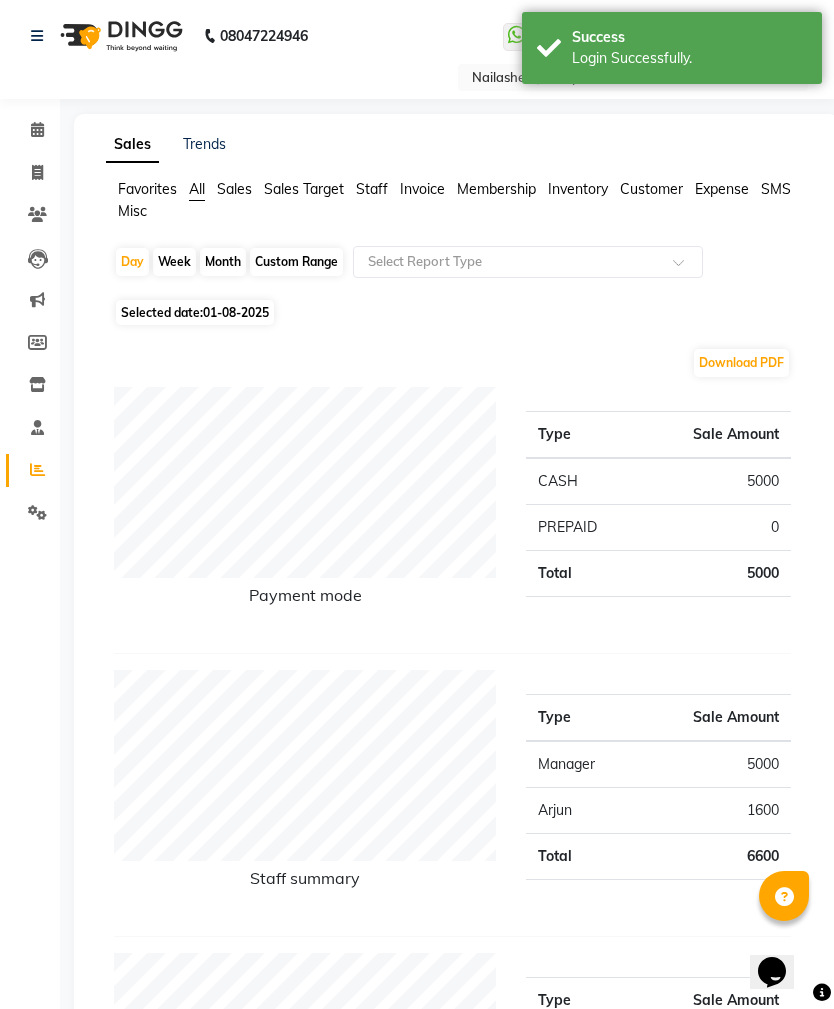 click 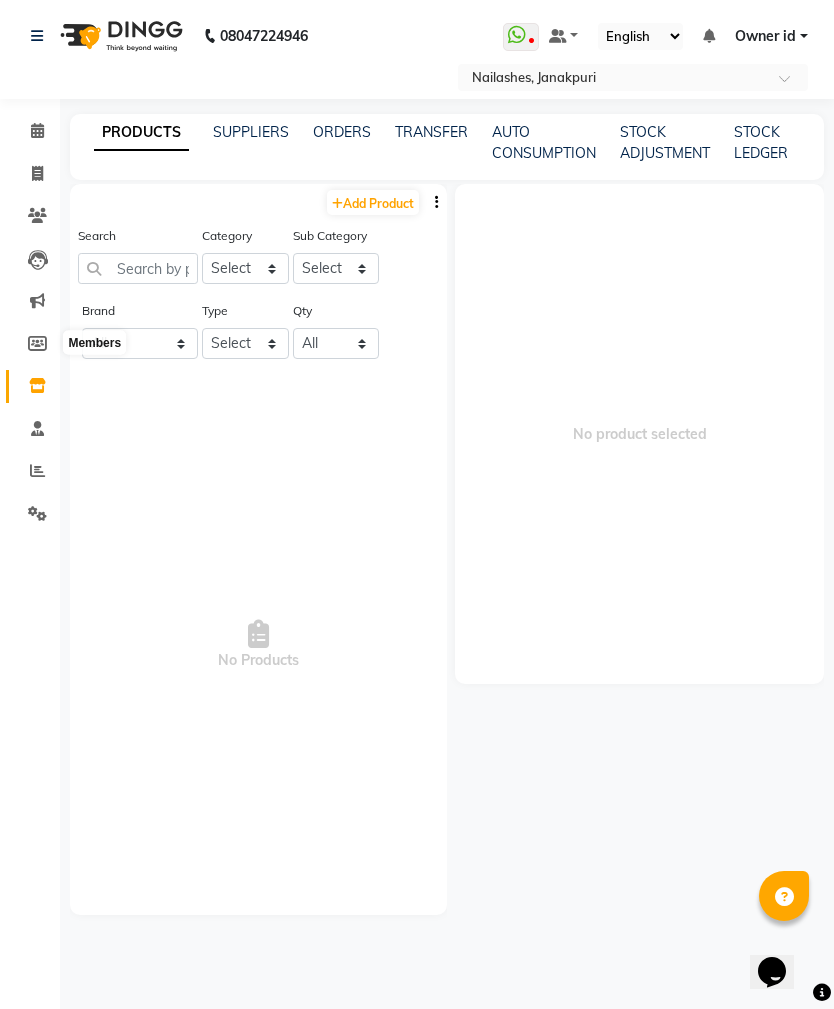 click 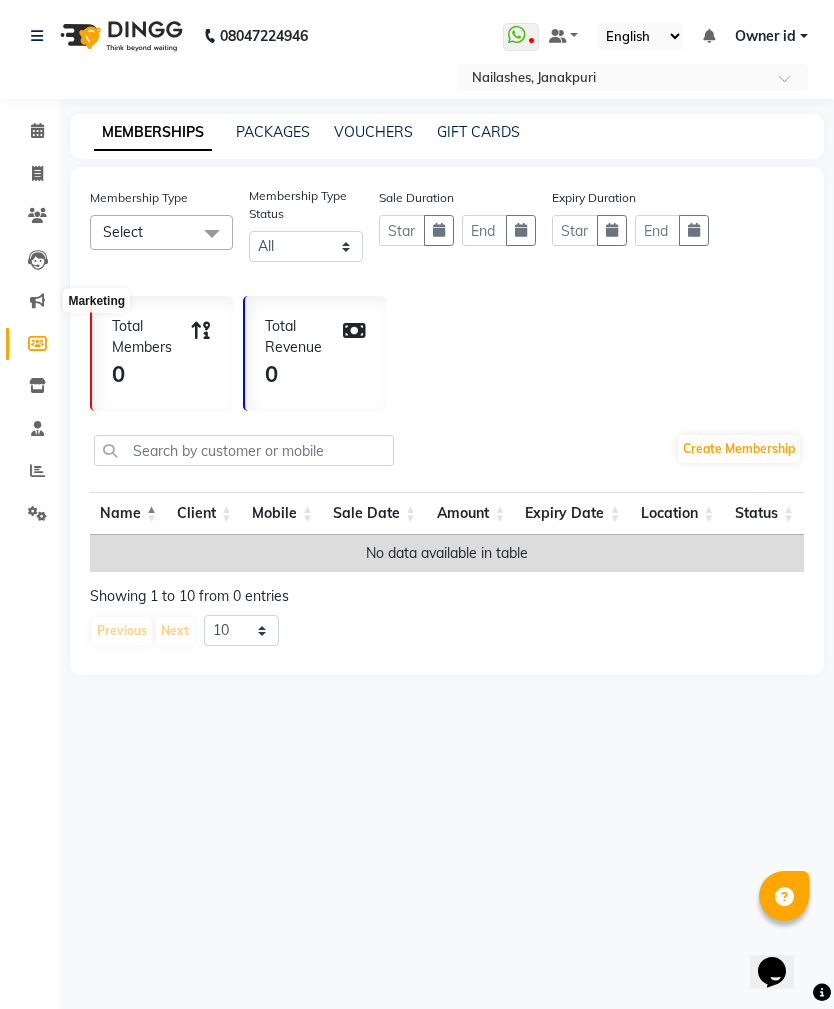 click 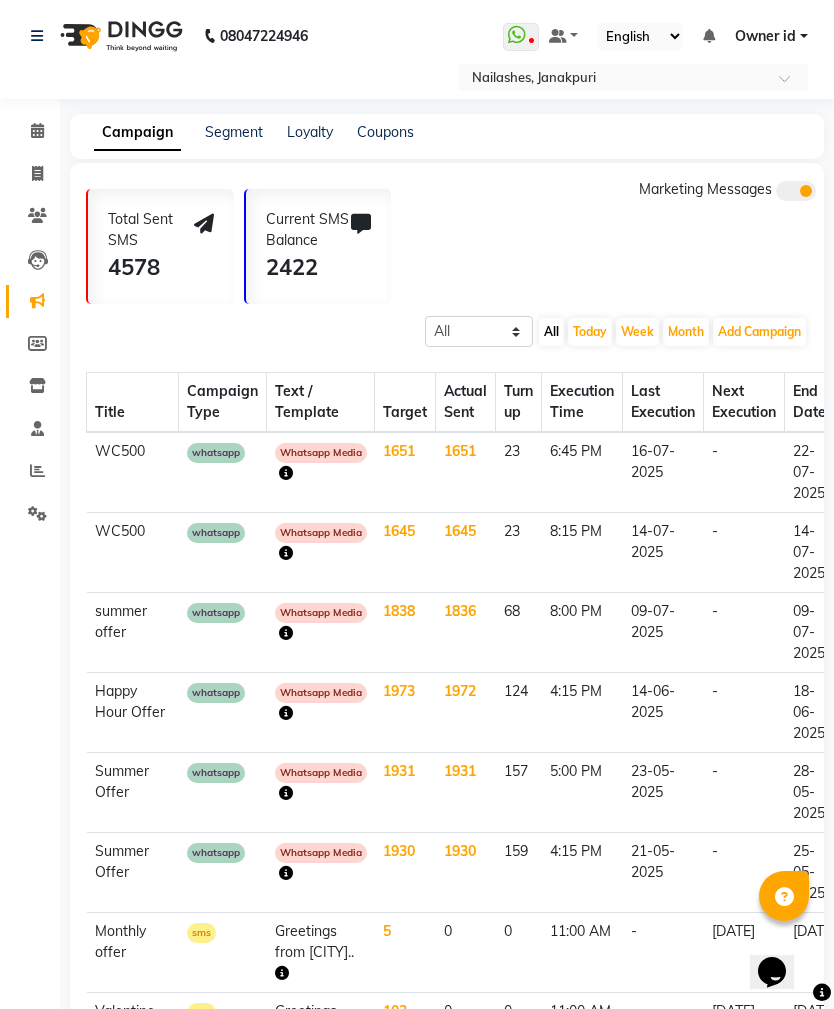 click on "Coupons" 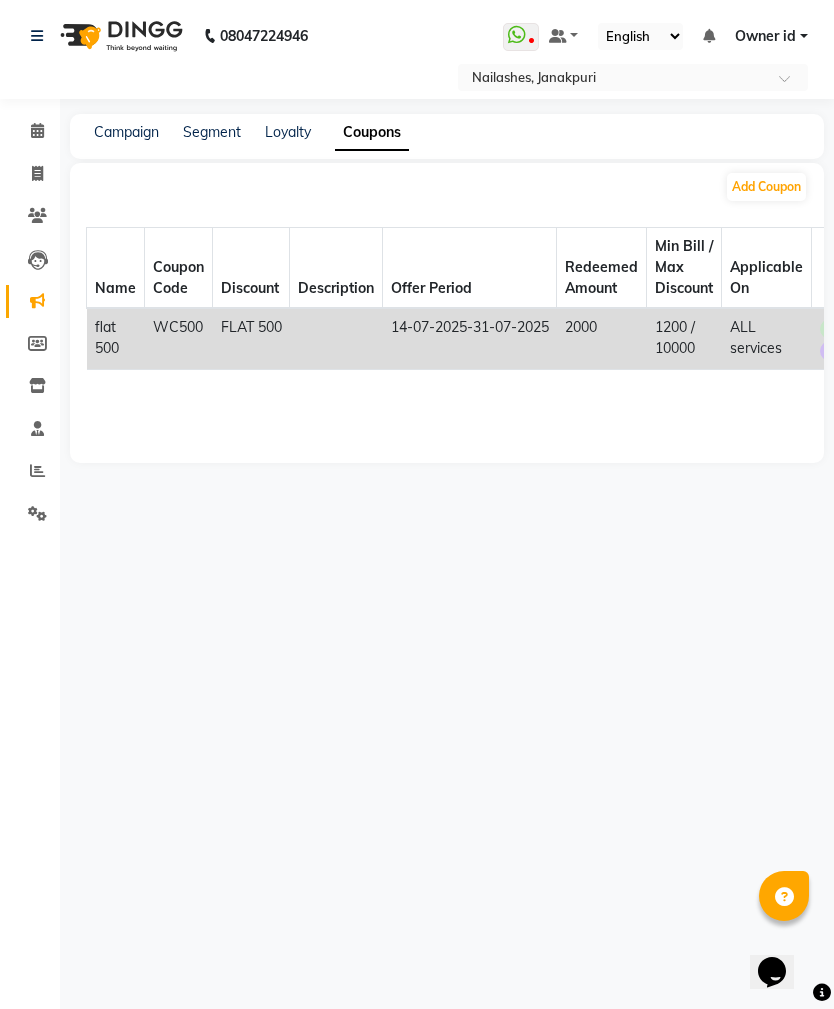 click on "REDEEMS: 4" 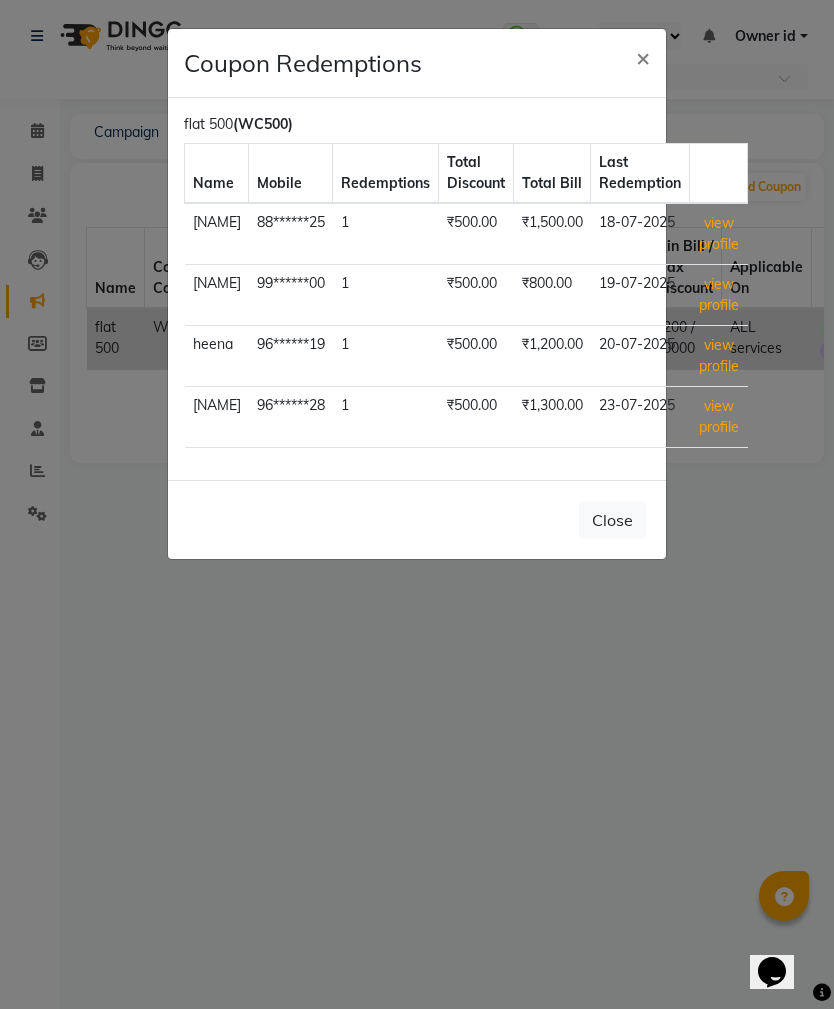 click on "×" 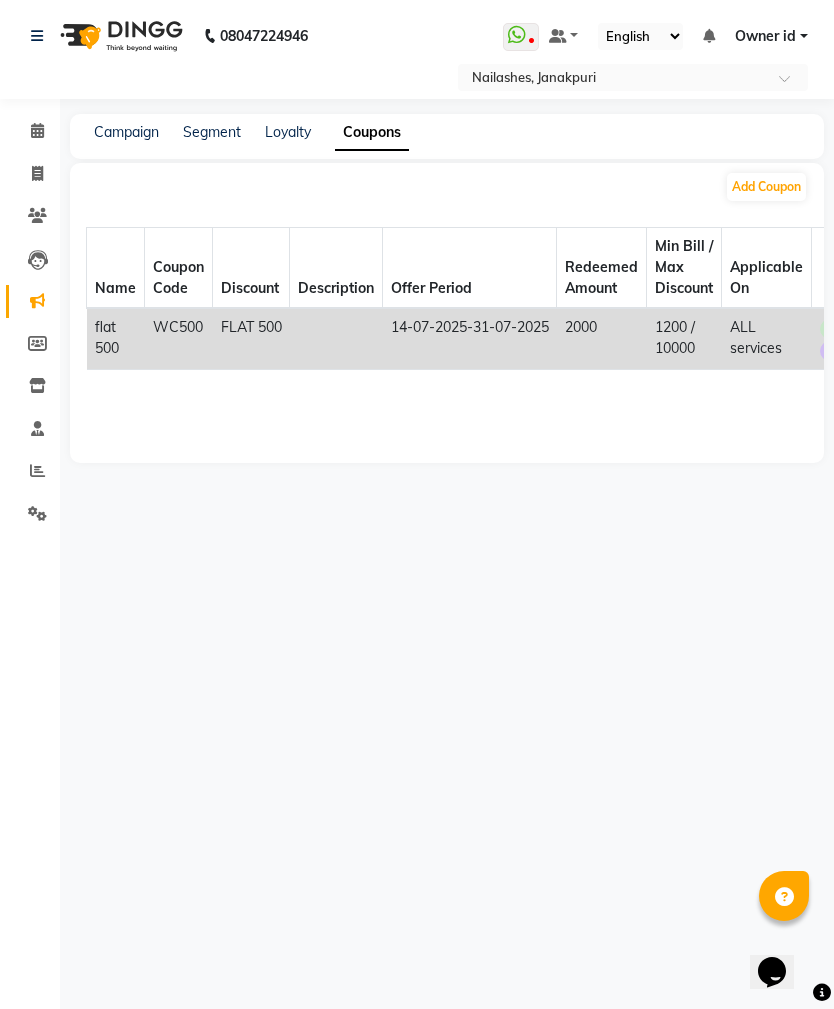 click on "Add Coupon" 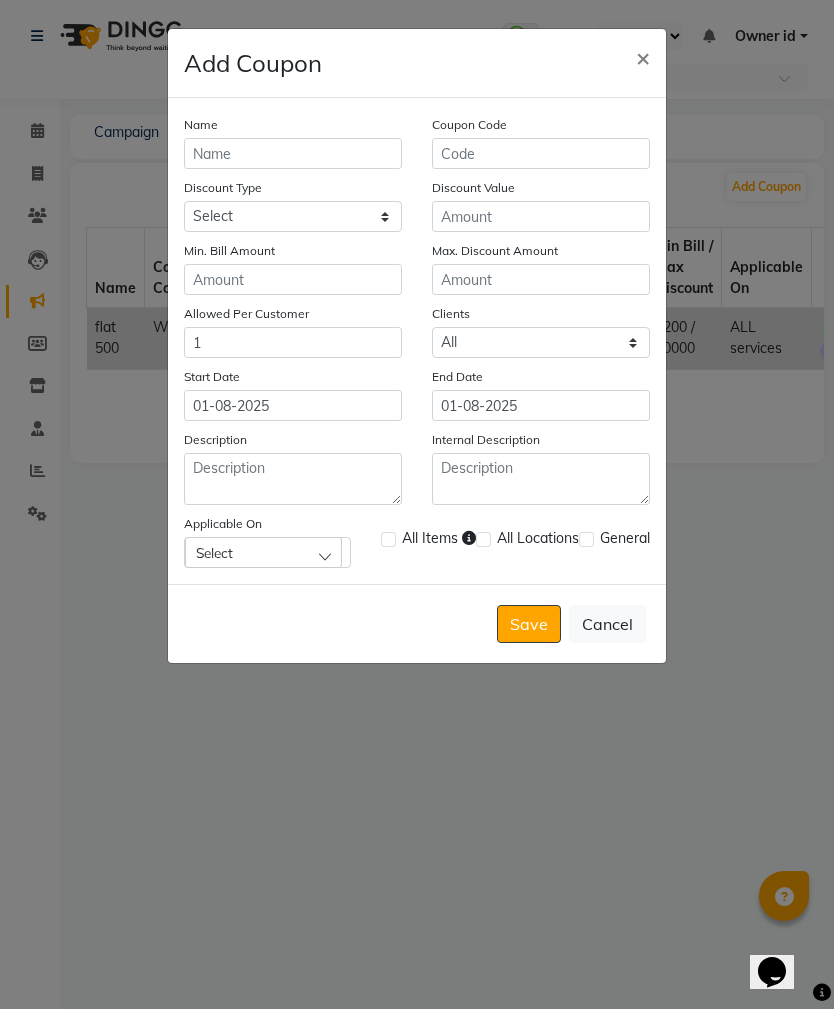 click on "×" 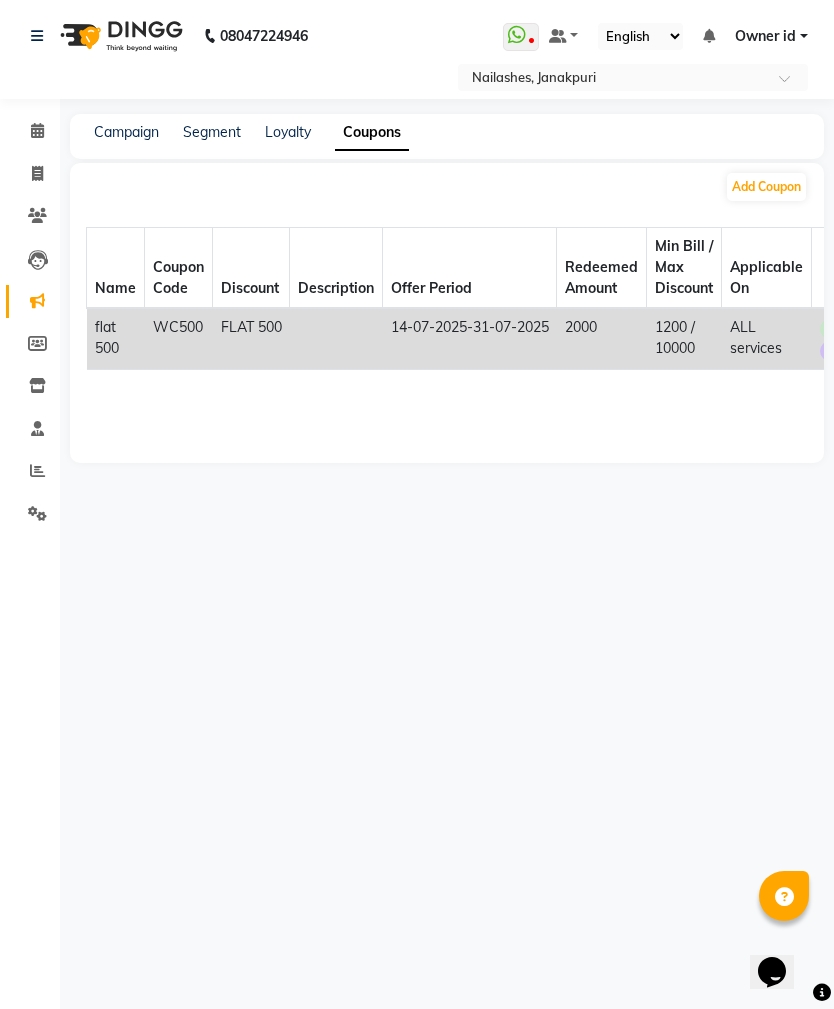 click on "[DATE]  -  [DATE]" 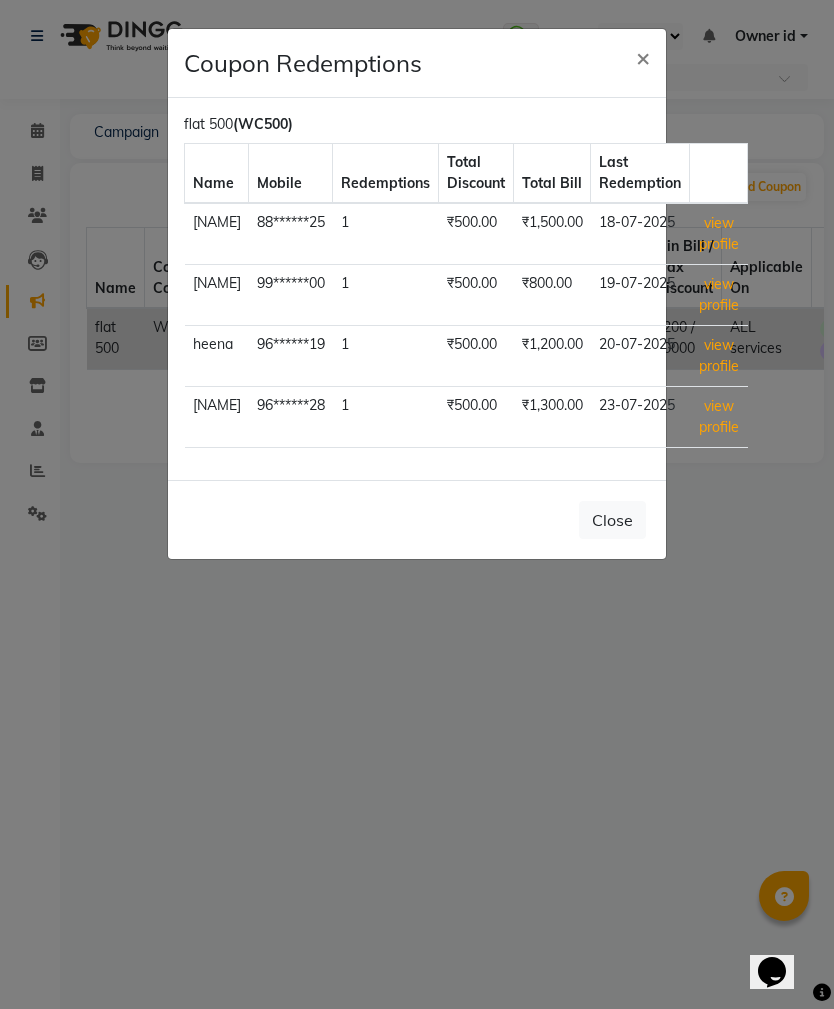 click on "Close" 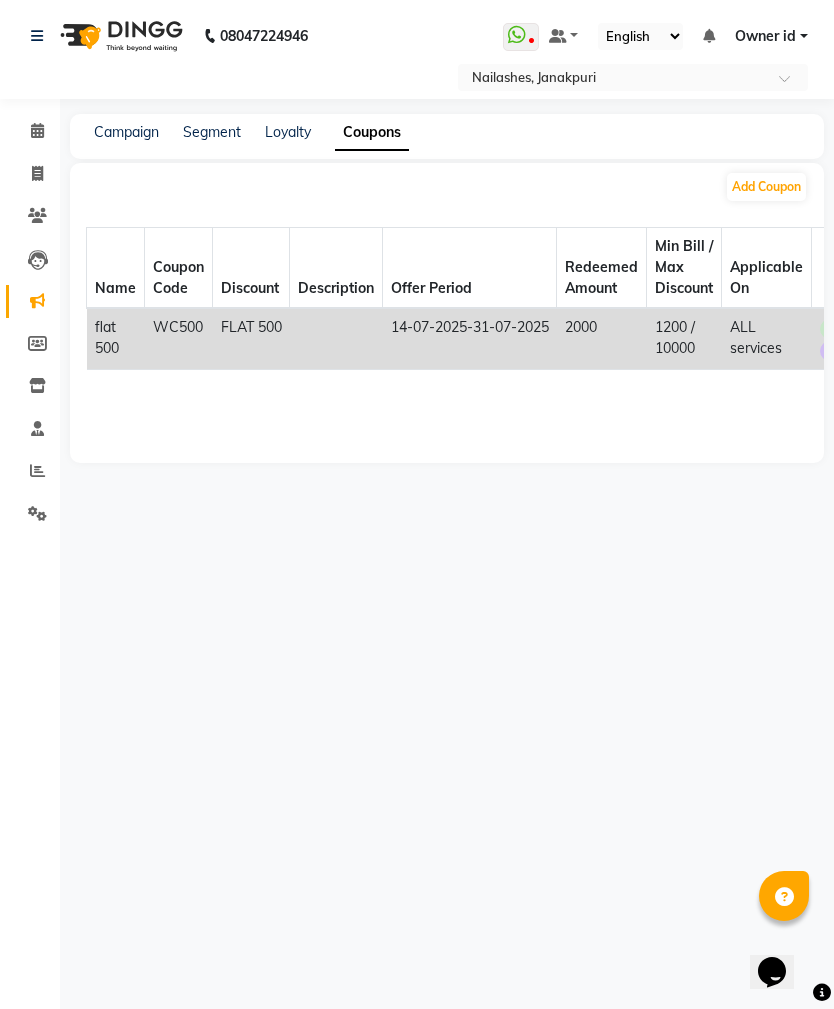 click on "flat 500" 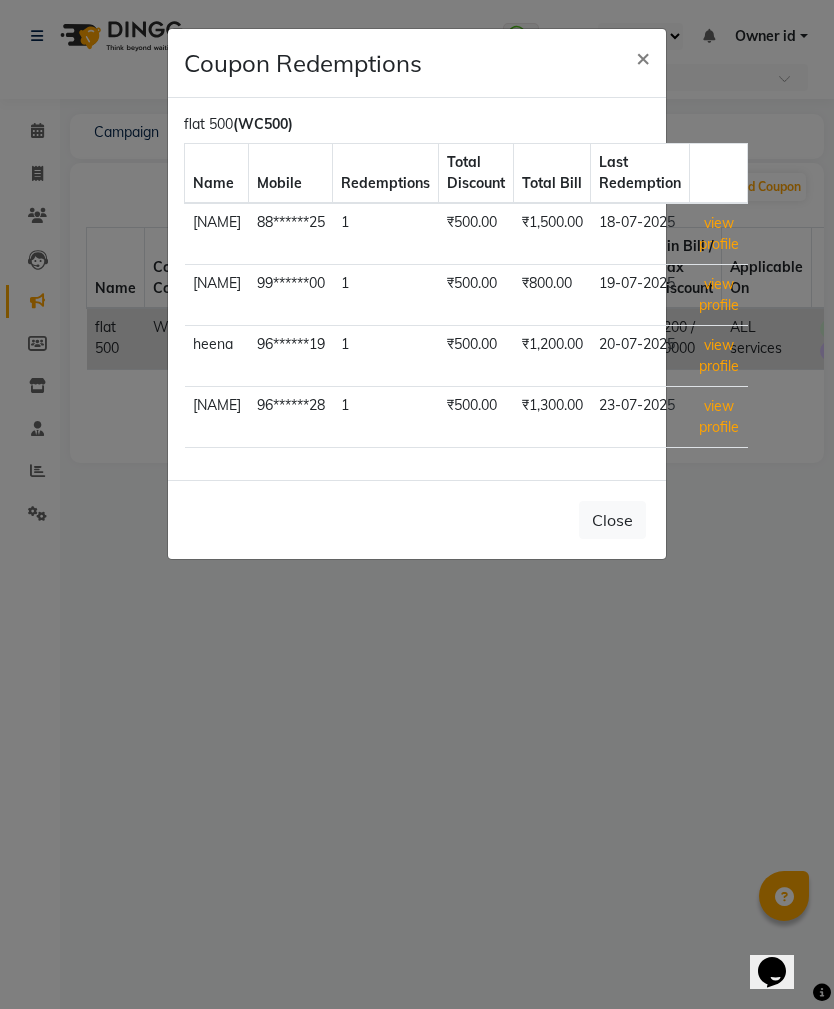 click on "Close" 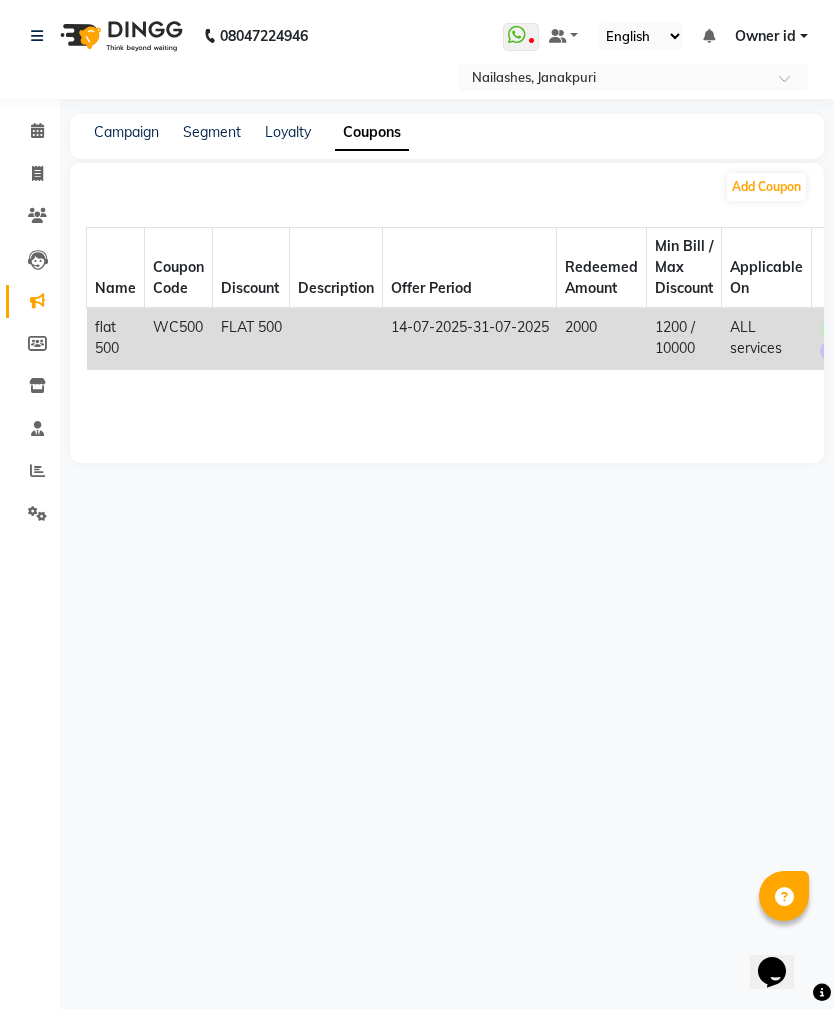 click on "REDEEMS: 4" 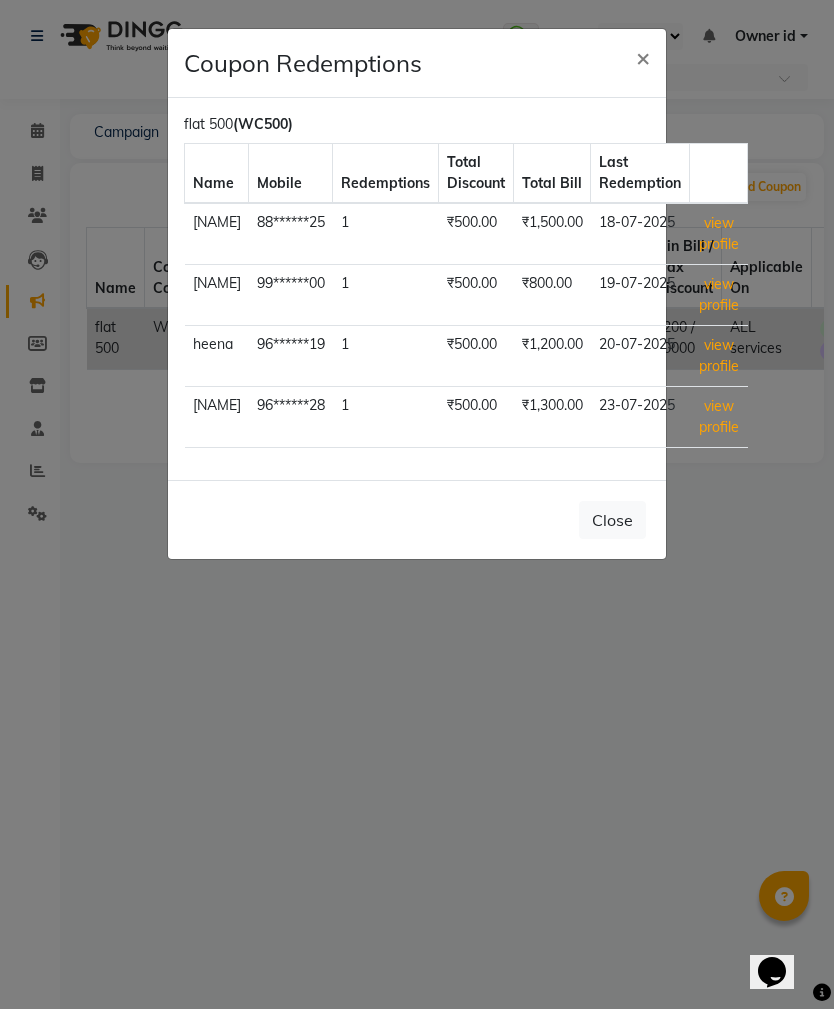 click on "Close" 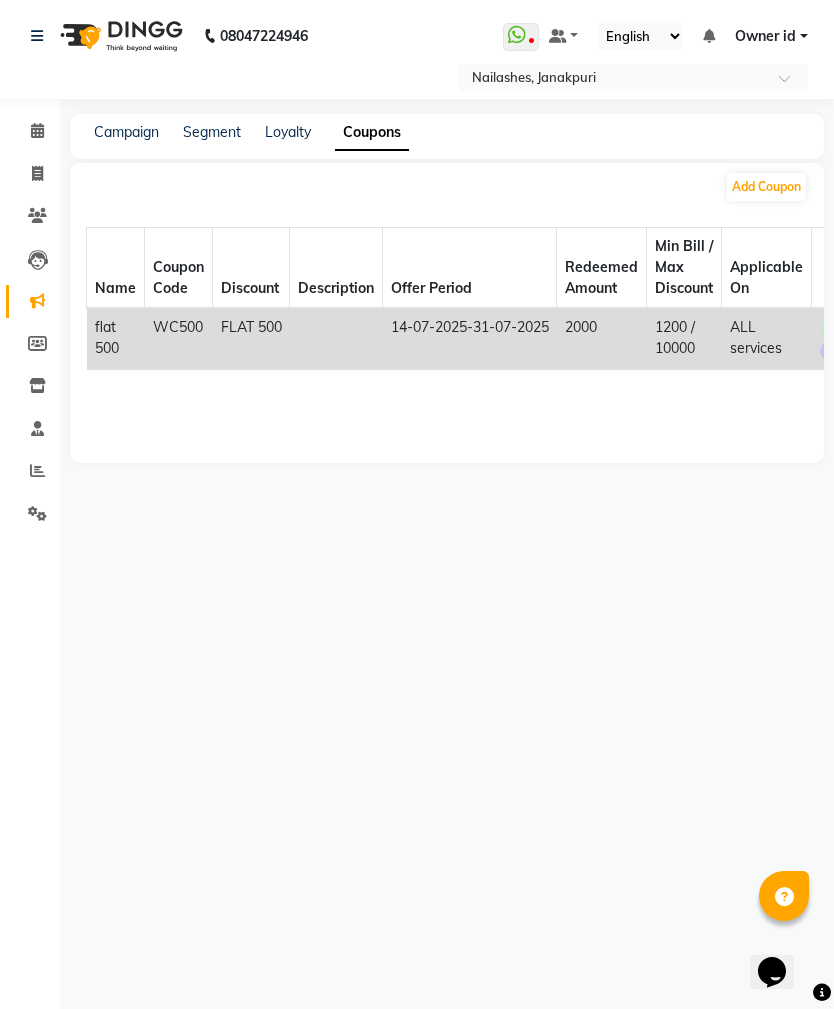 click on "Campaign" 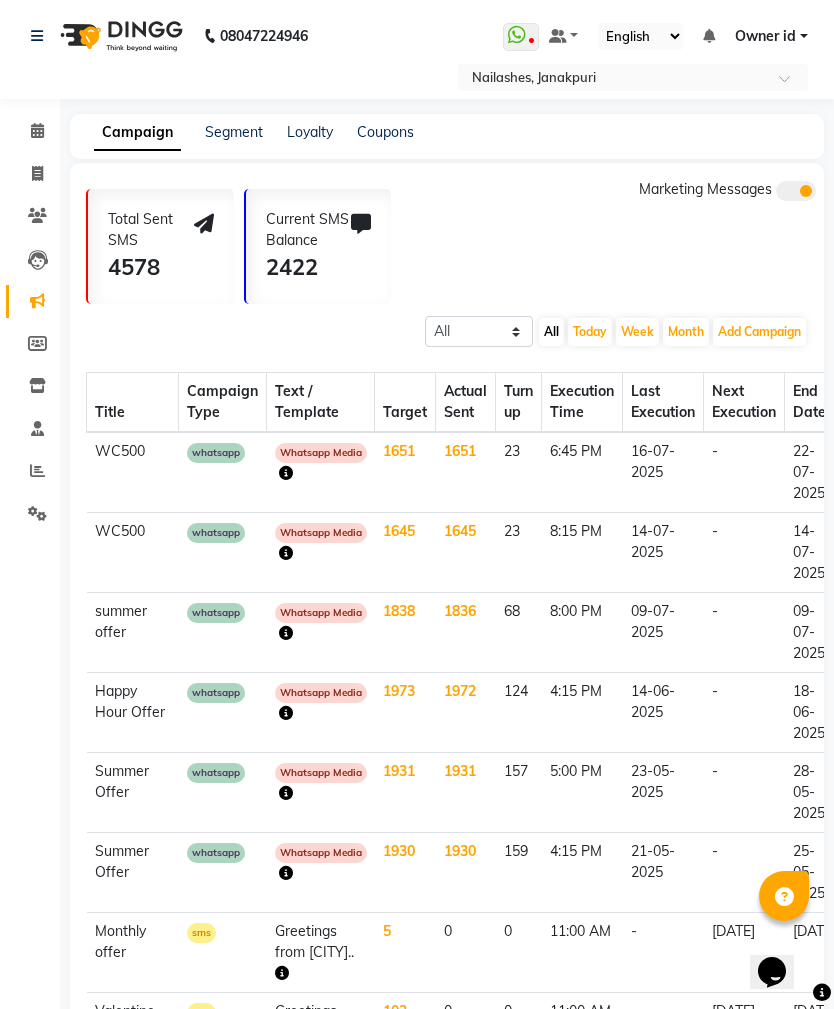 click on "Coupons" 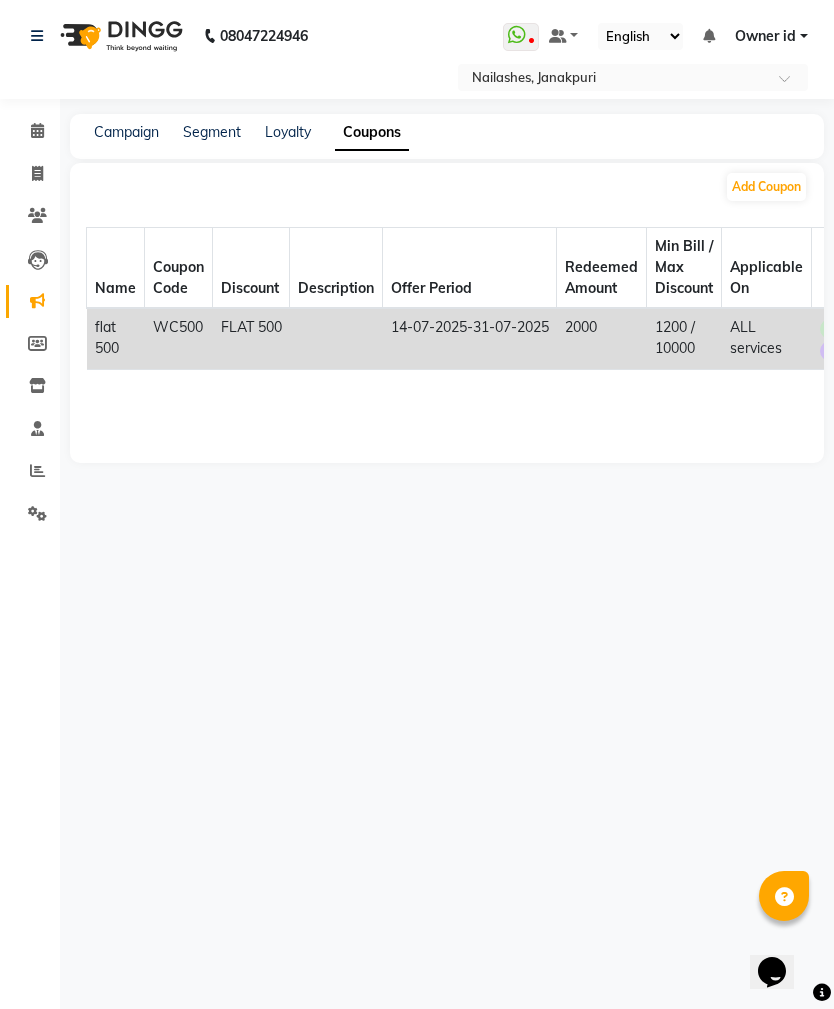 click on "[DATE]  -  [DATE]" 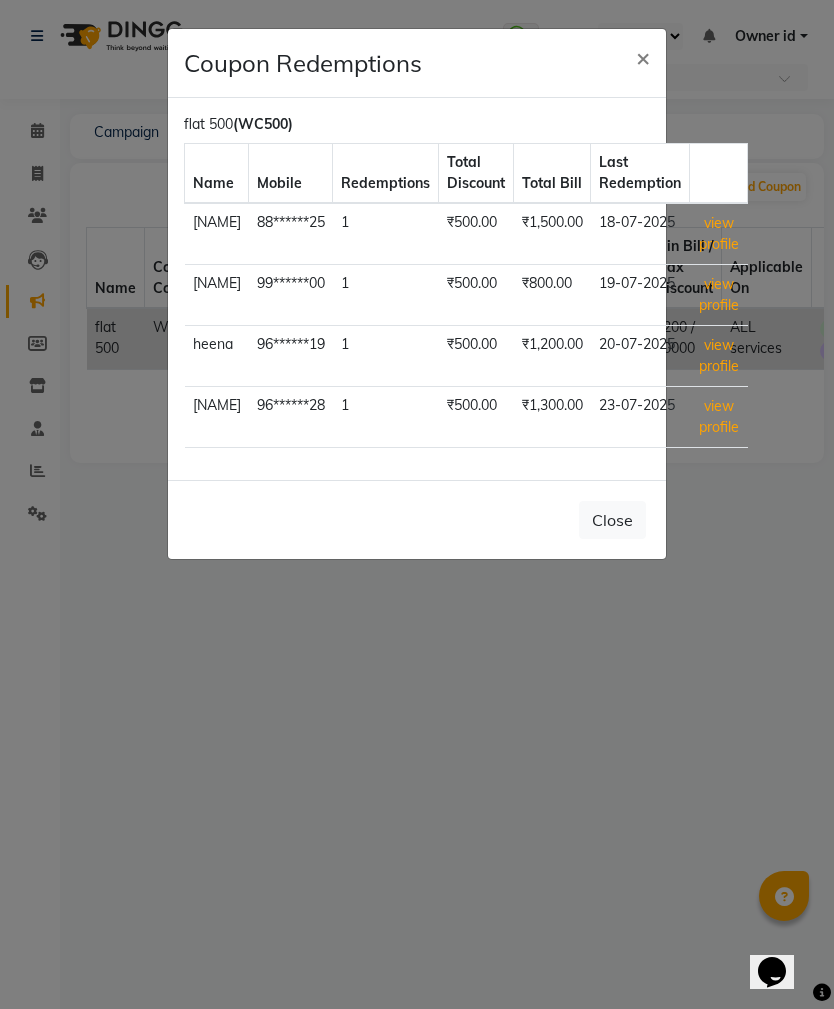 click on "Close" 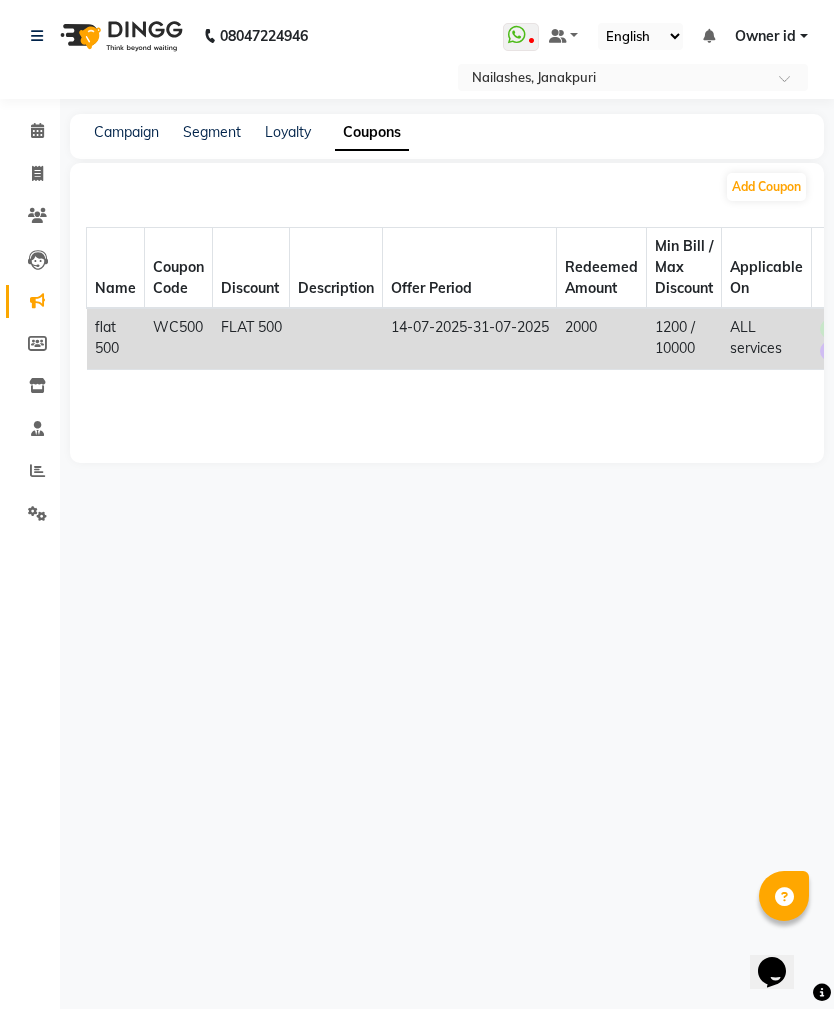 click at bounding box center [633, 79] 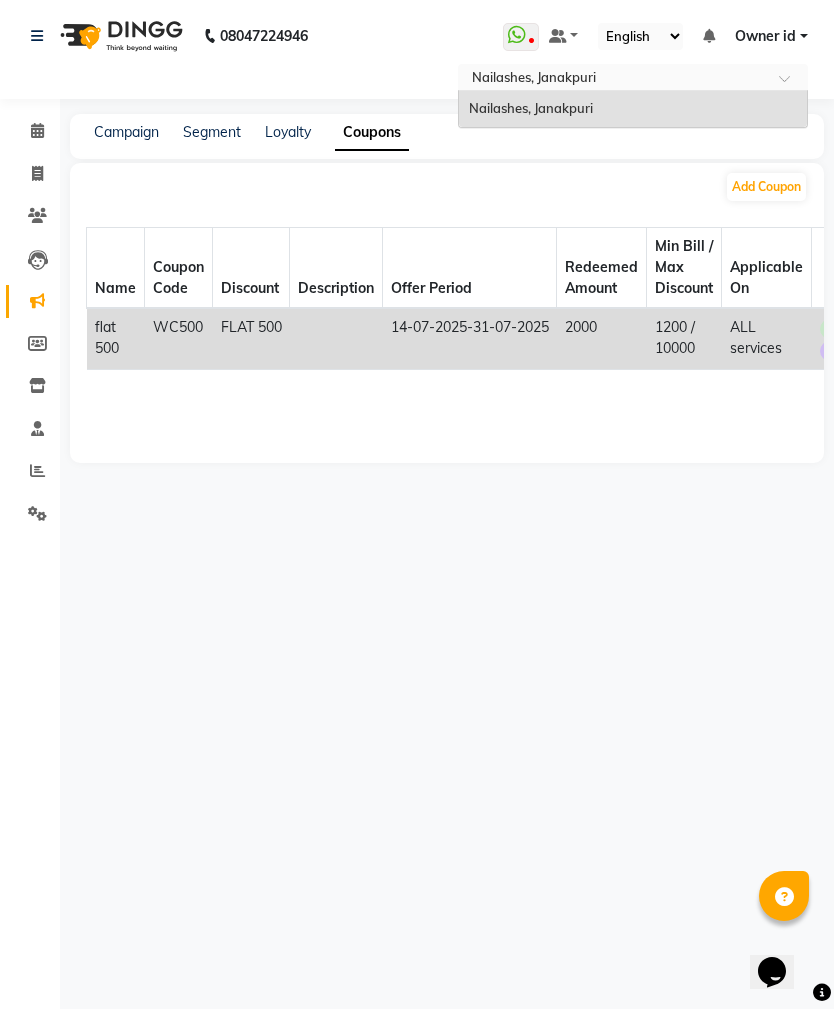 click at bounding box center (791, 84) 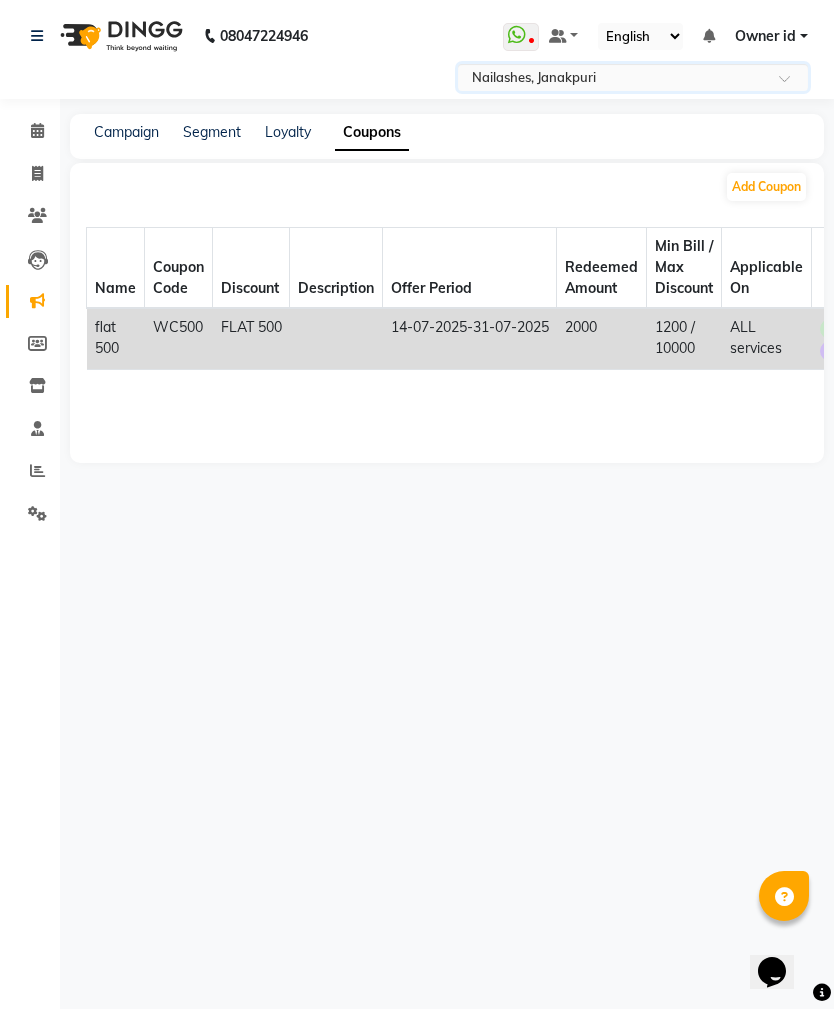 click on "REDEEMS: 4 REDEEMS PER CUSTOMER: 1" 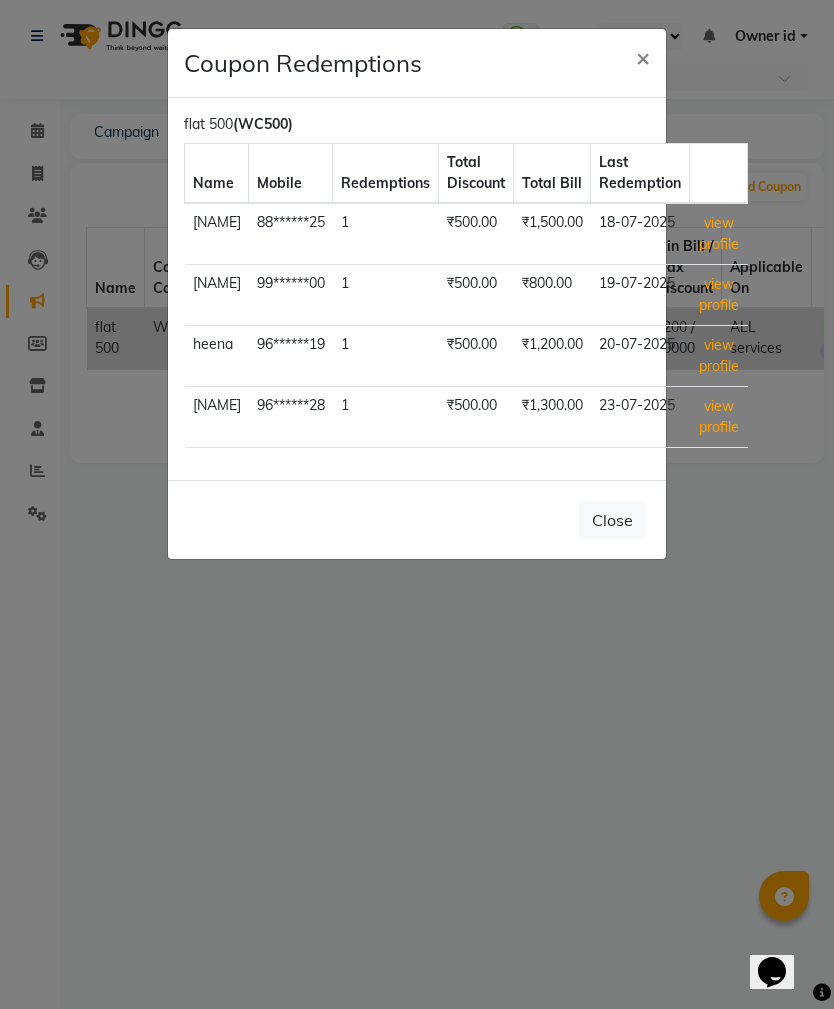 click on "Close" 